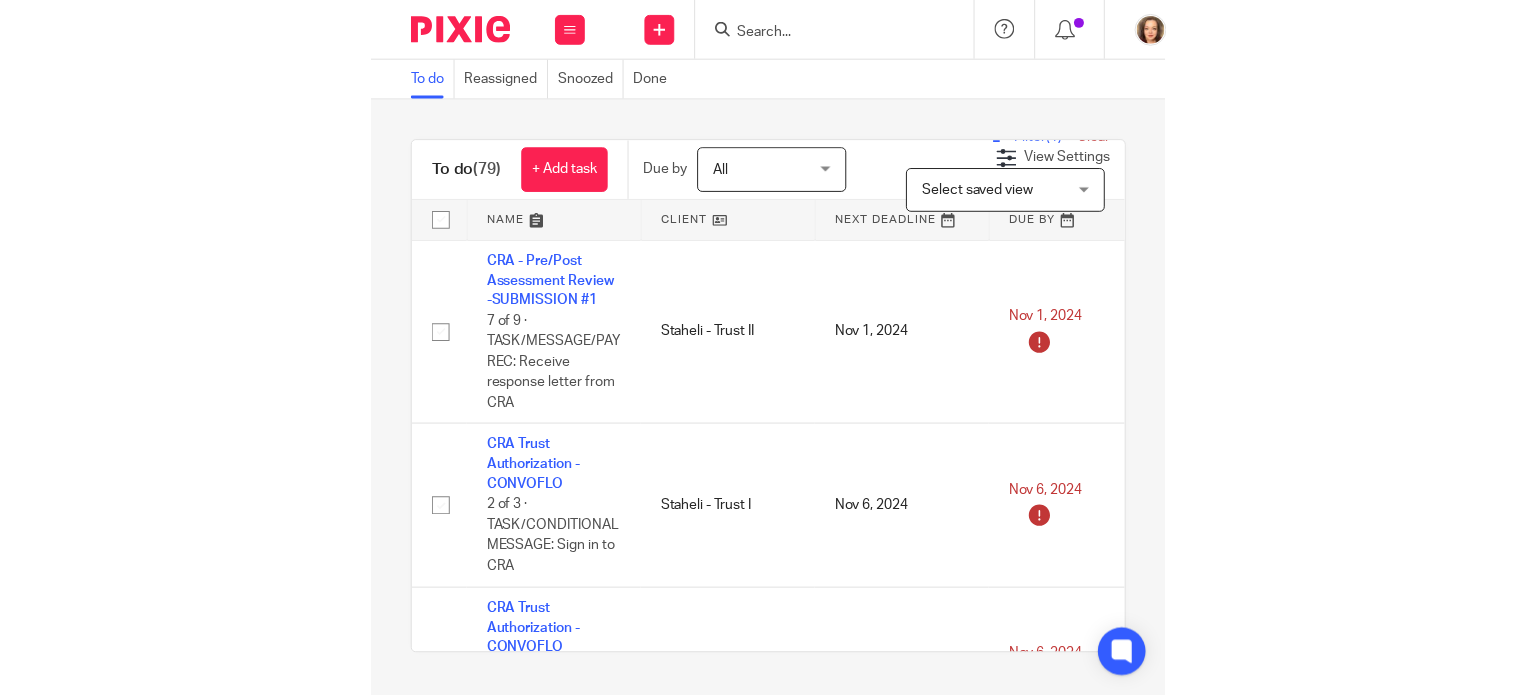 scroll, scrollTop: 0, scrollLeft: 0, axis: both 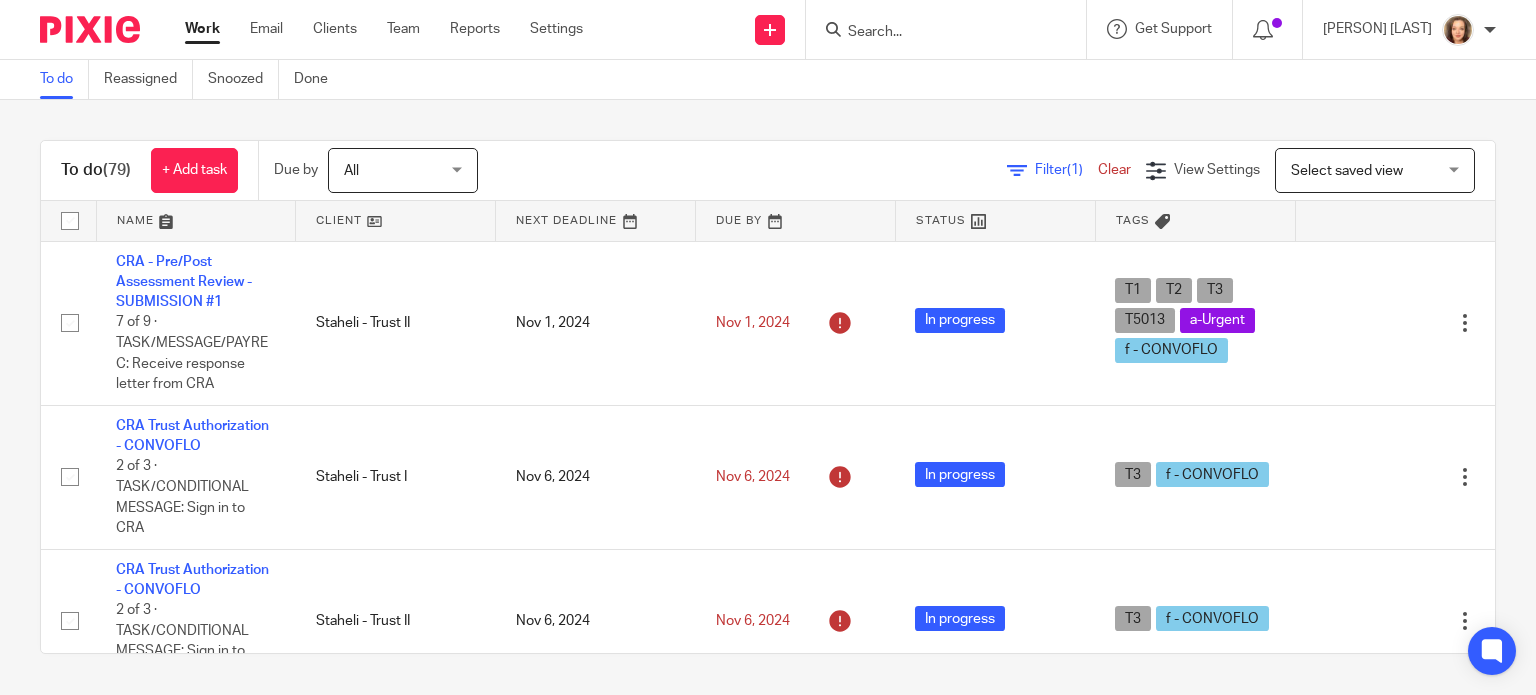 click on "Filter
(1)" at bounding box center (1066, 170) 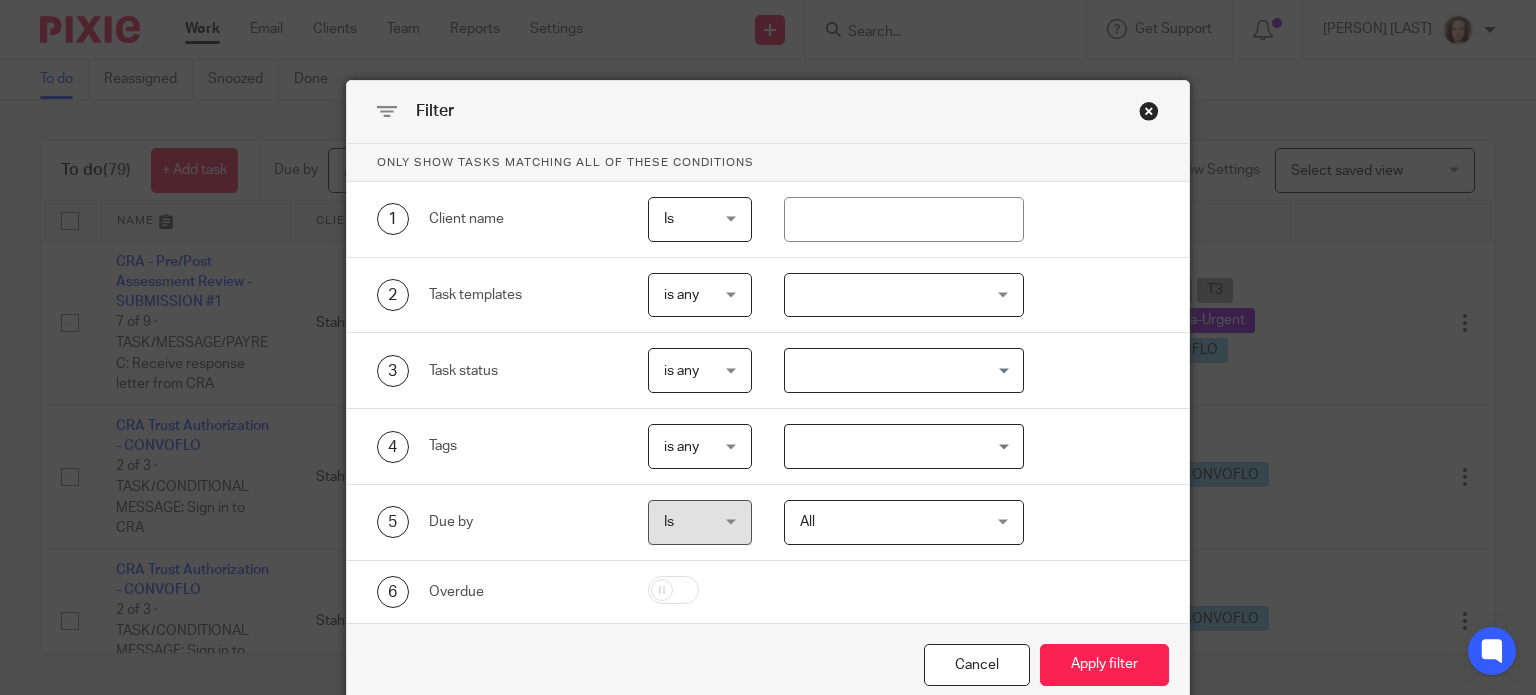 click at bounding box center (904, 295) 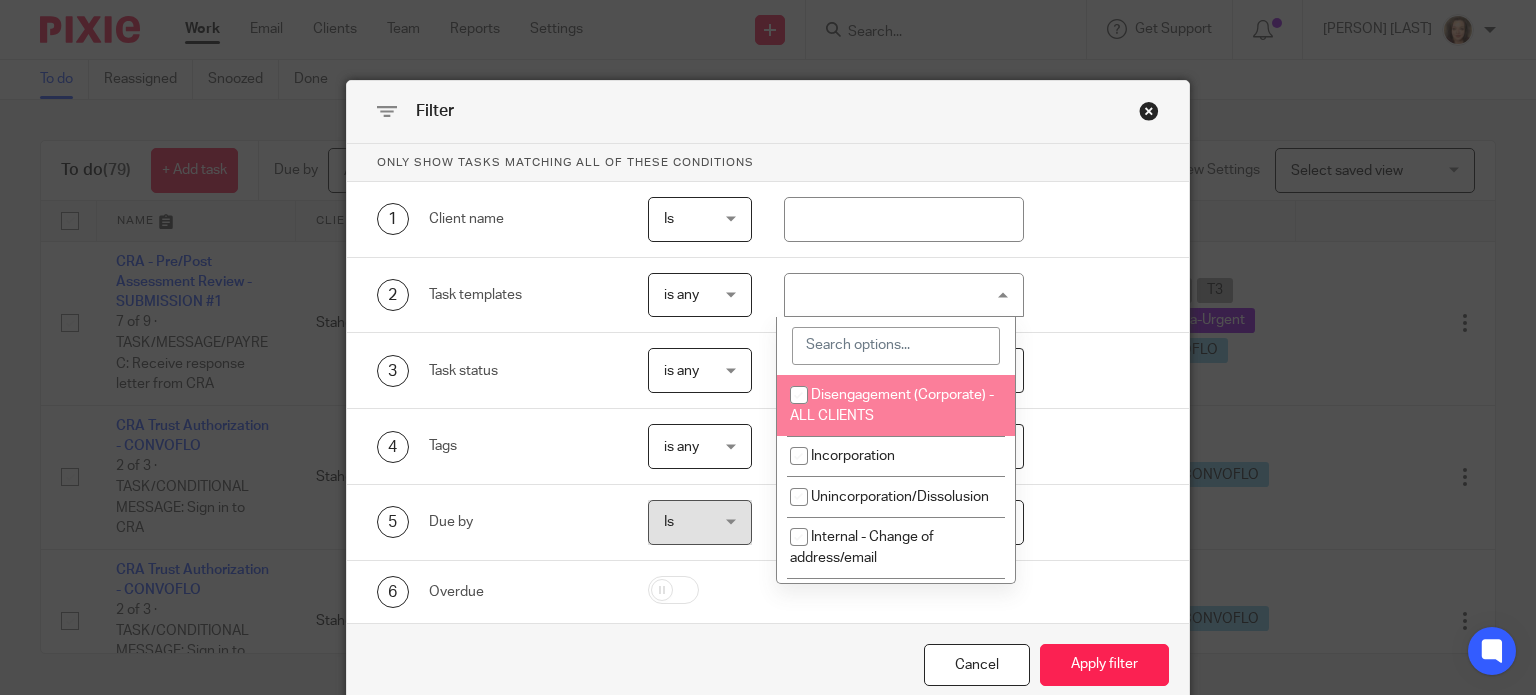 click at bounding box center [896, 346] 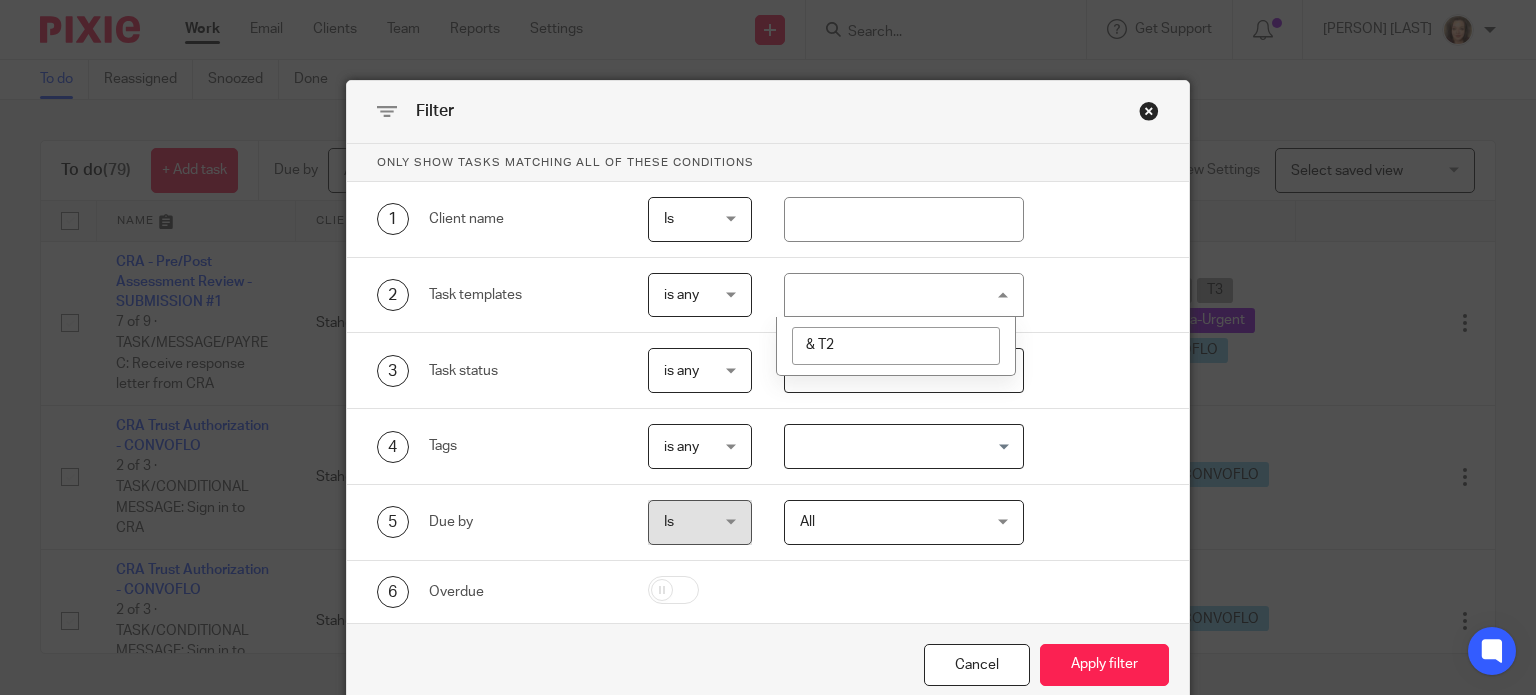type on "& T2" 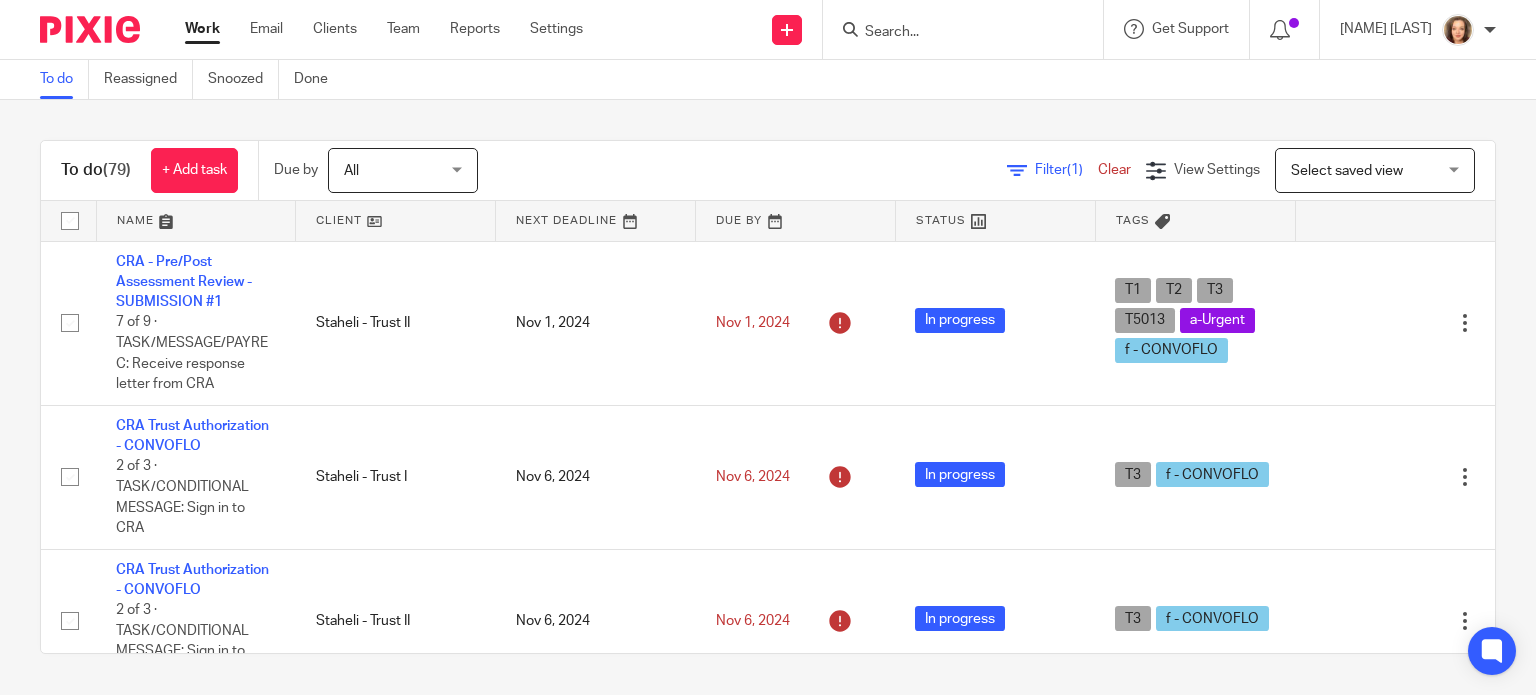 scroll, scrollTop: 0, scrollLeft: 0, axis: both 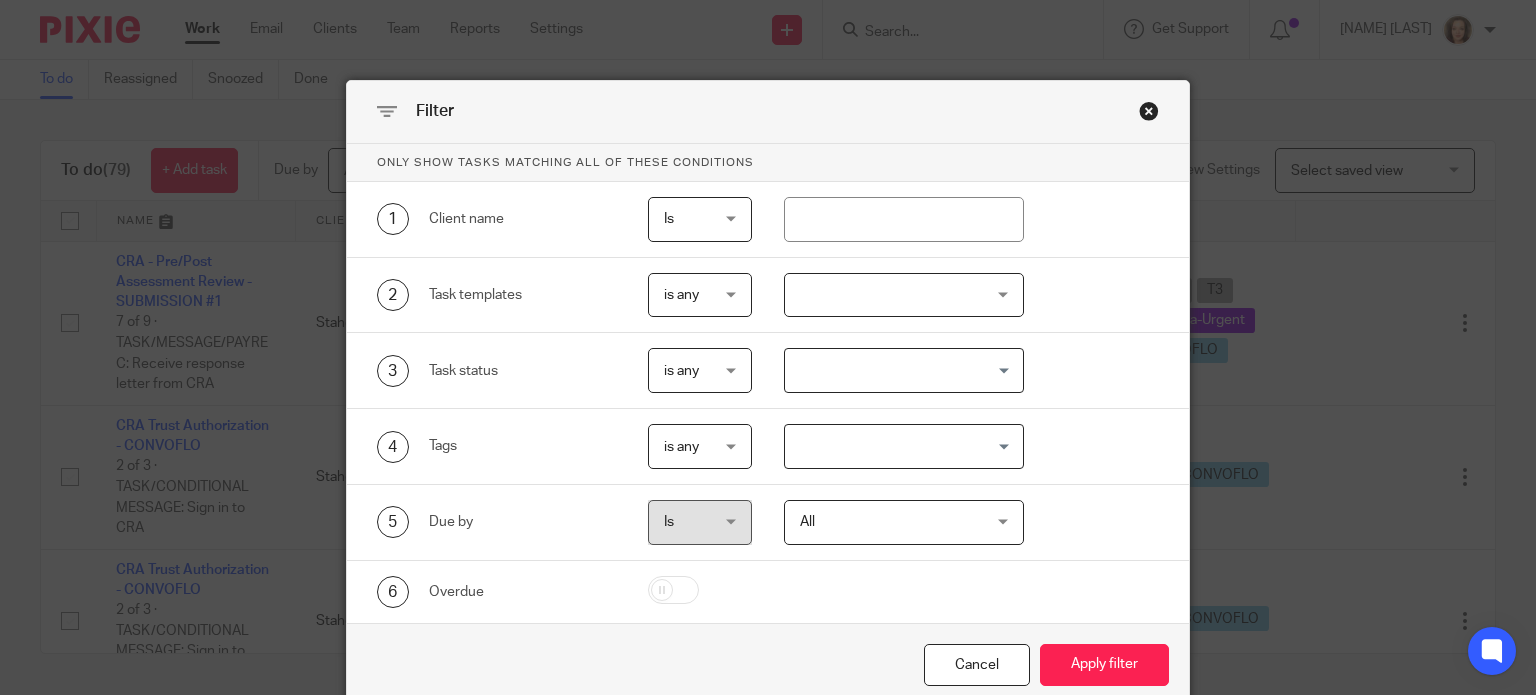click at bounding box center (904, 295) 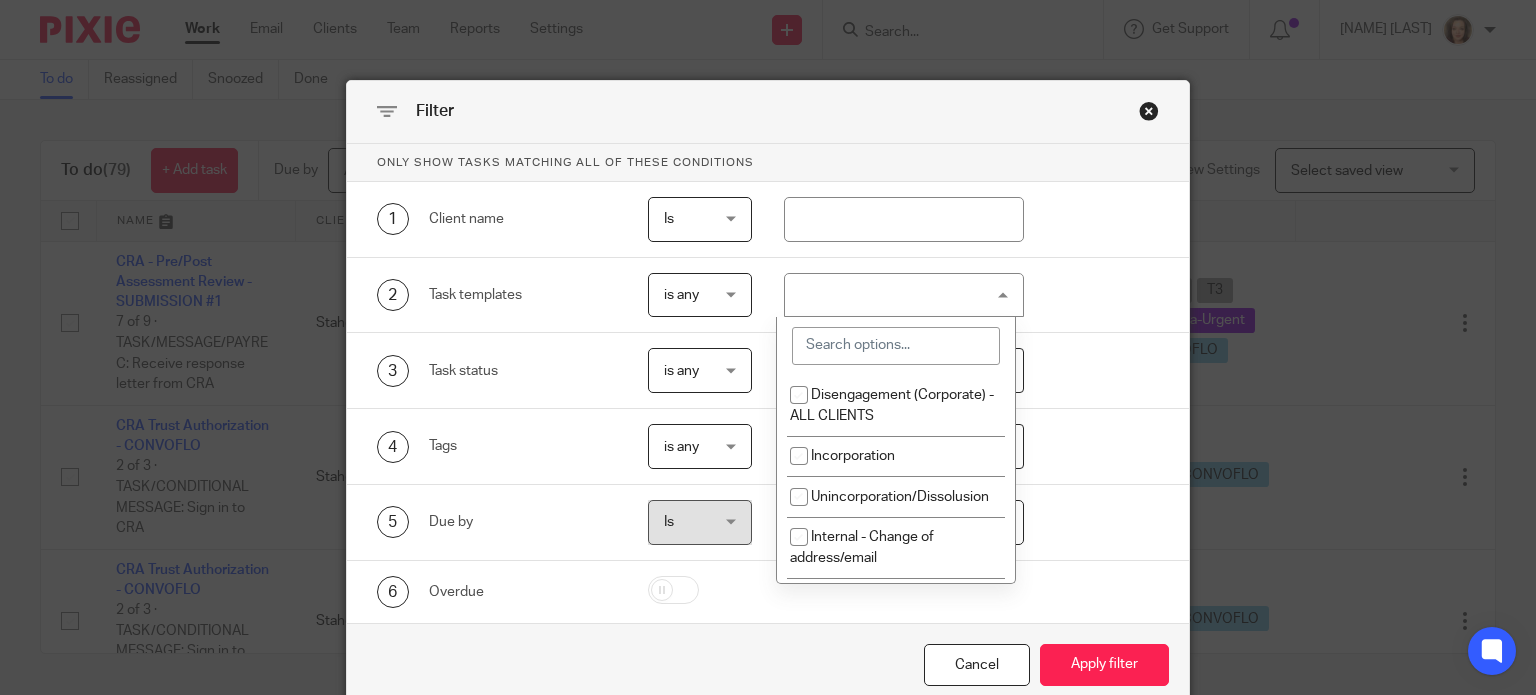 click at bounding box center [896, 346] 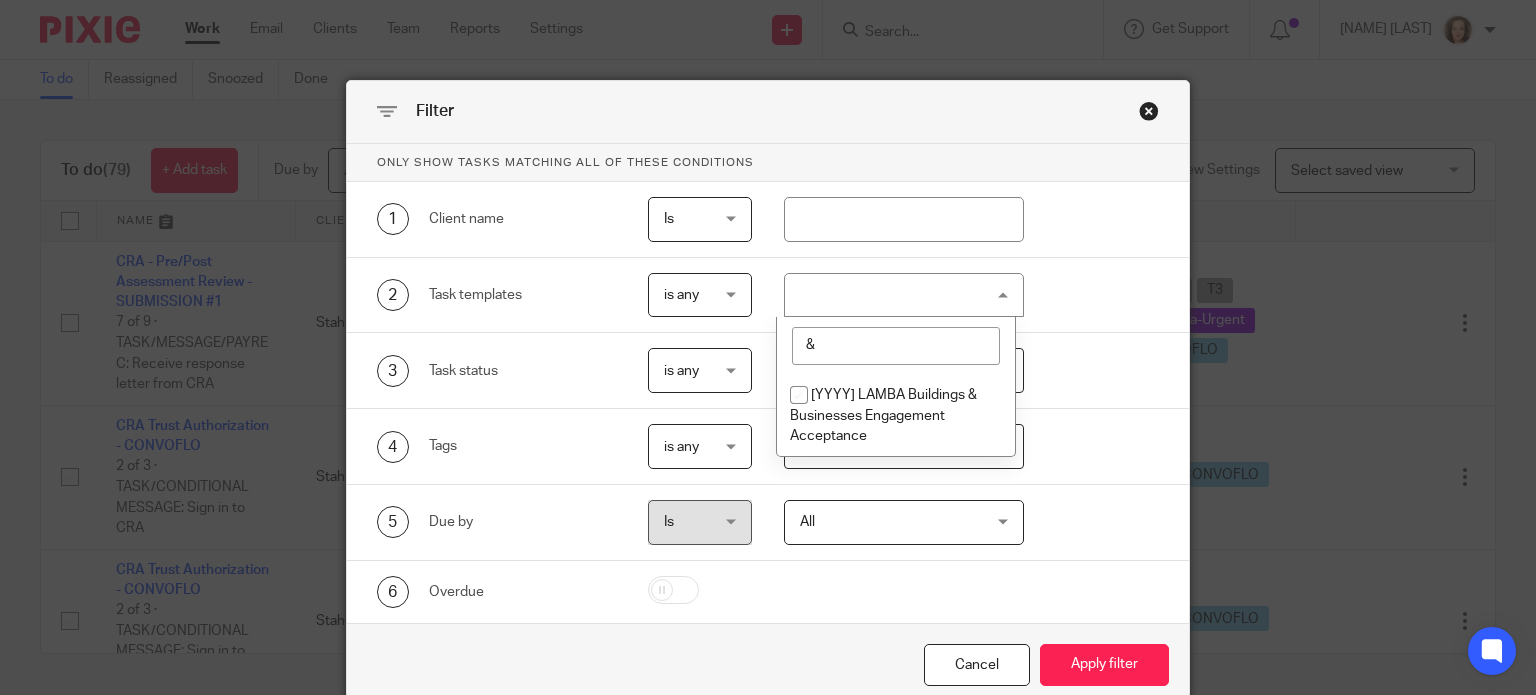 type on "&" 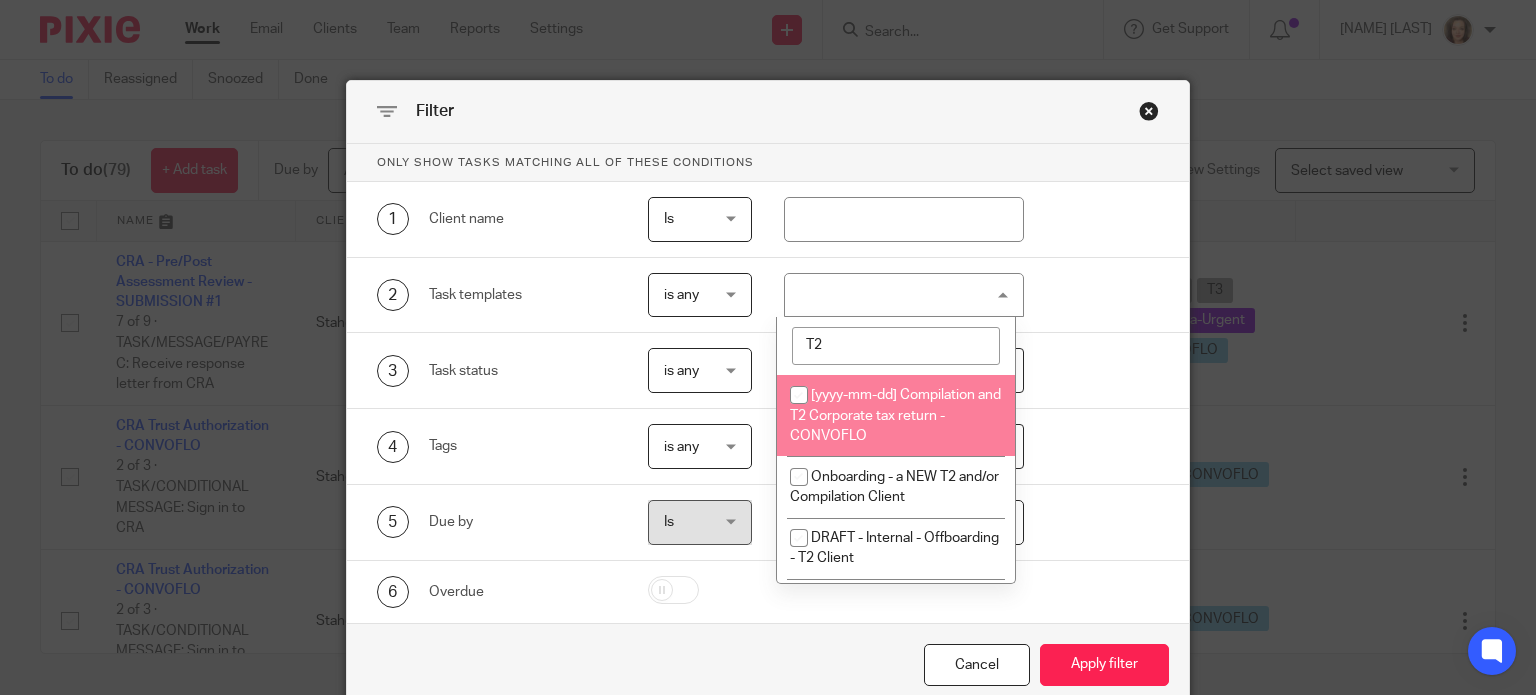 type on "T2" 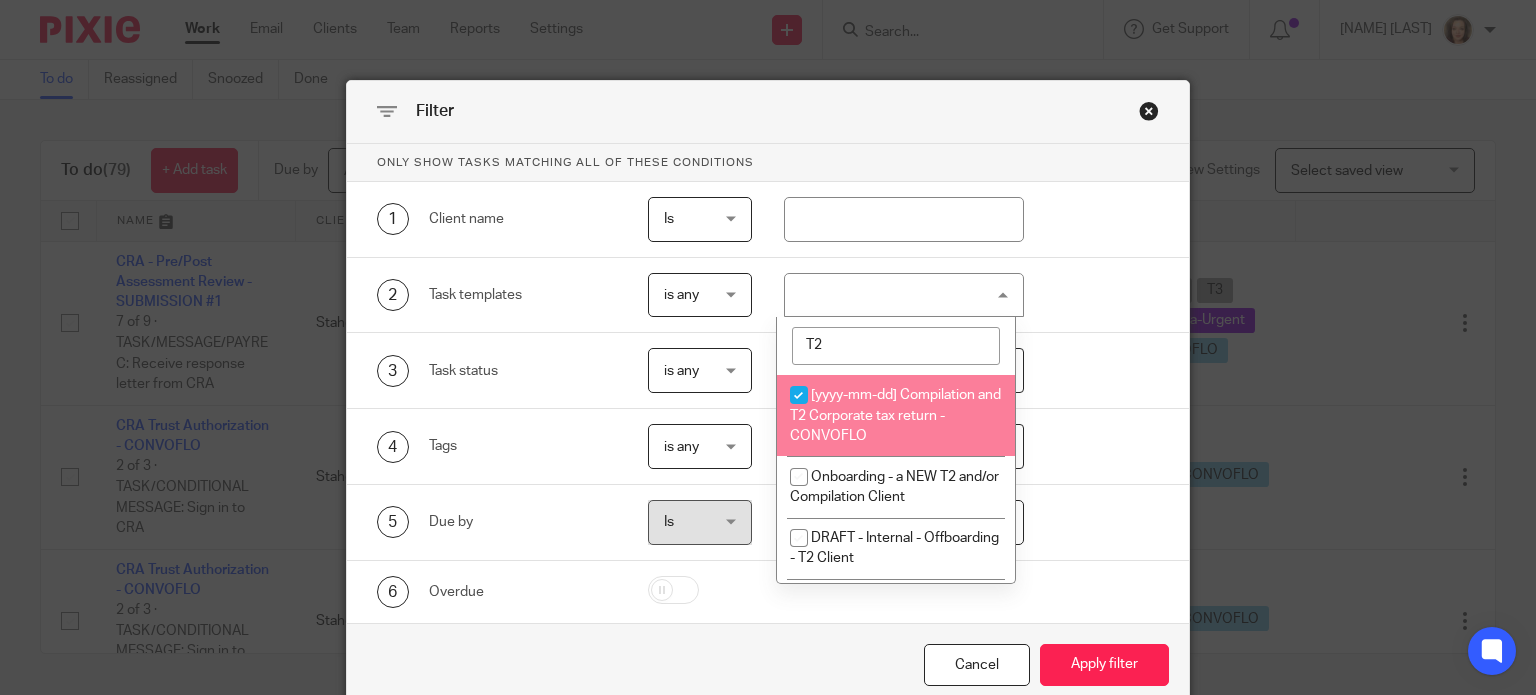 checkbox on "true" 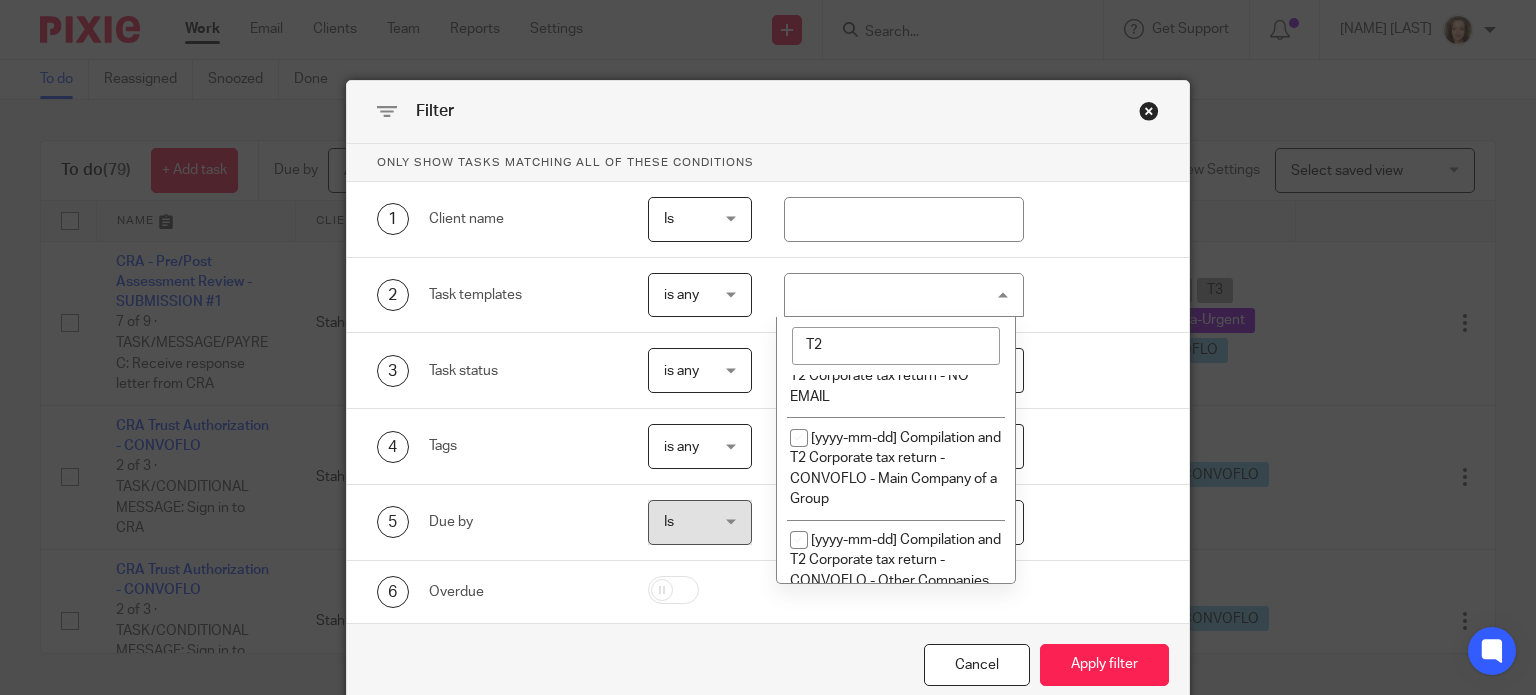 scroll, scrollTop: 554, scrollLeft: 0, axis: vertical 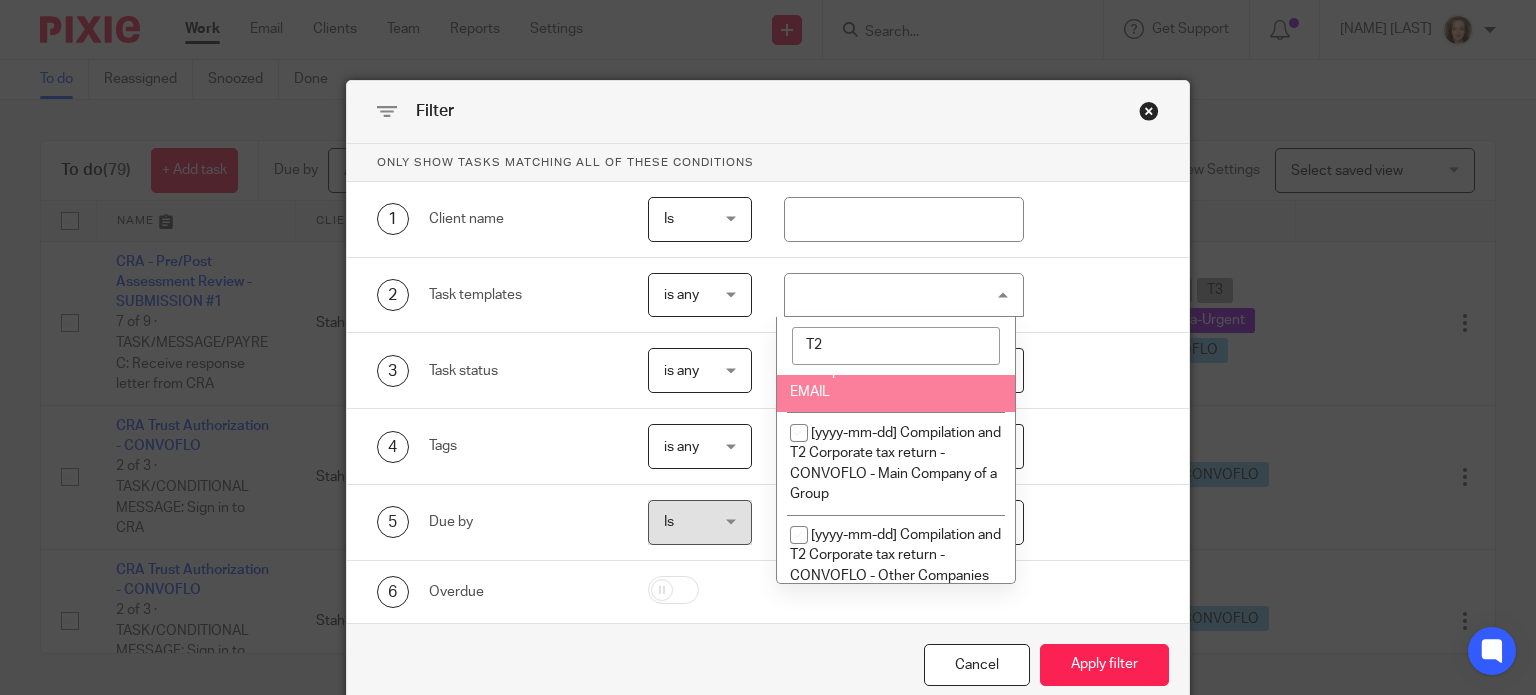 click at bounding box center [799, 351] 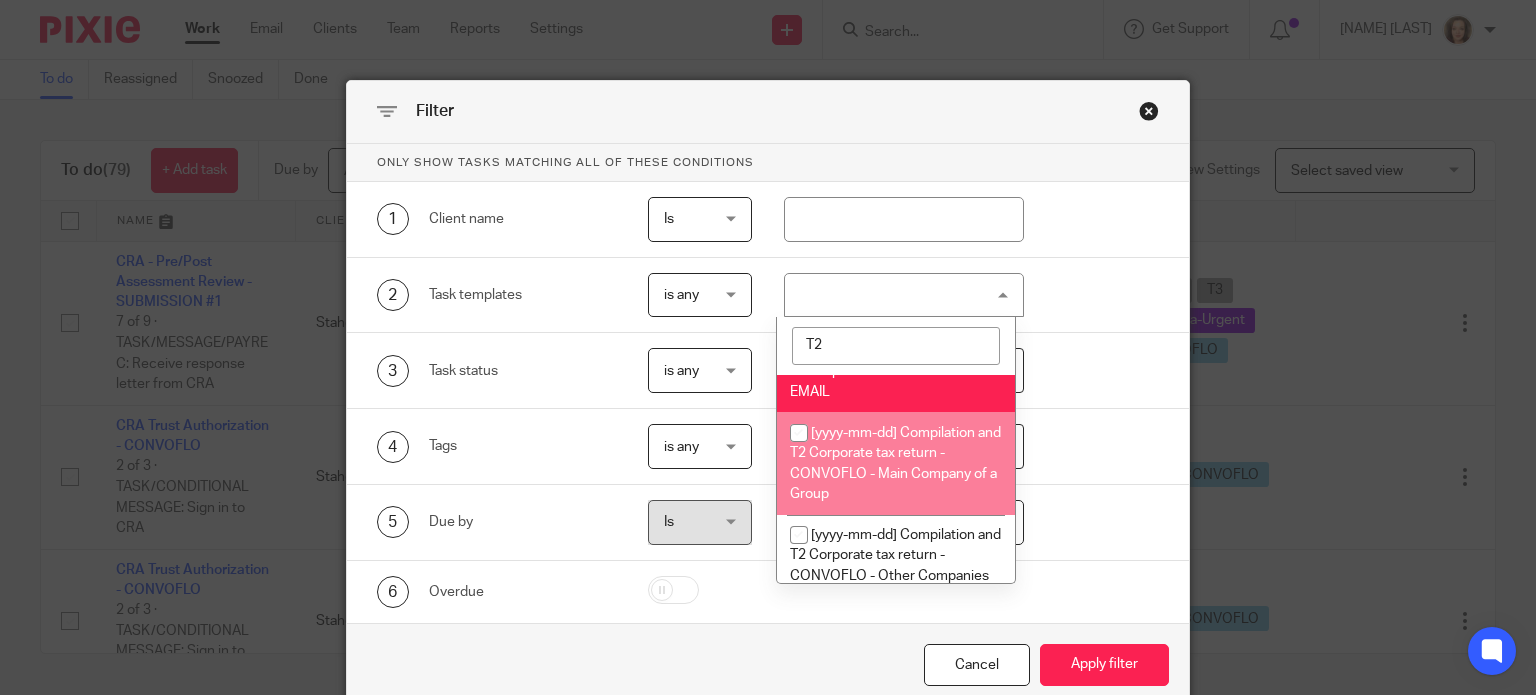 click at bounding box center [799, 433] 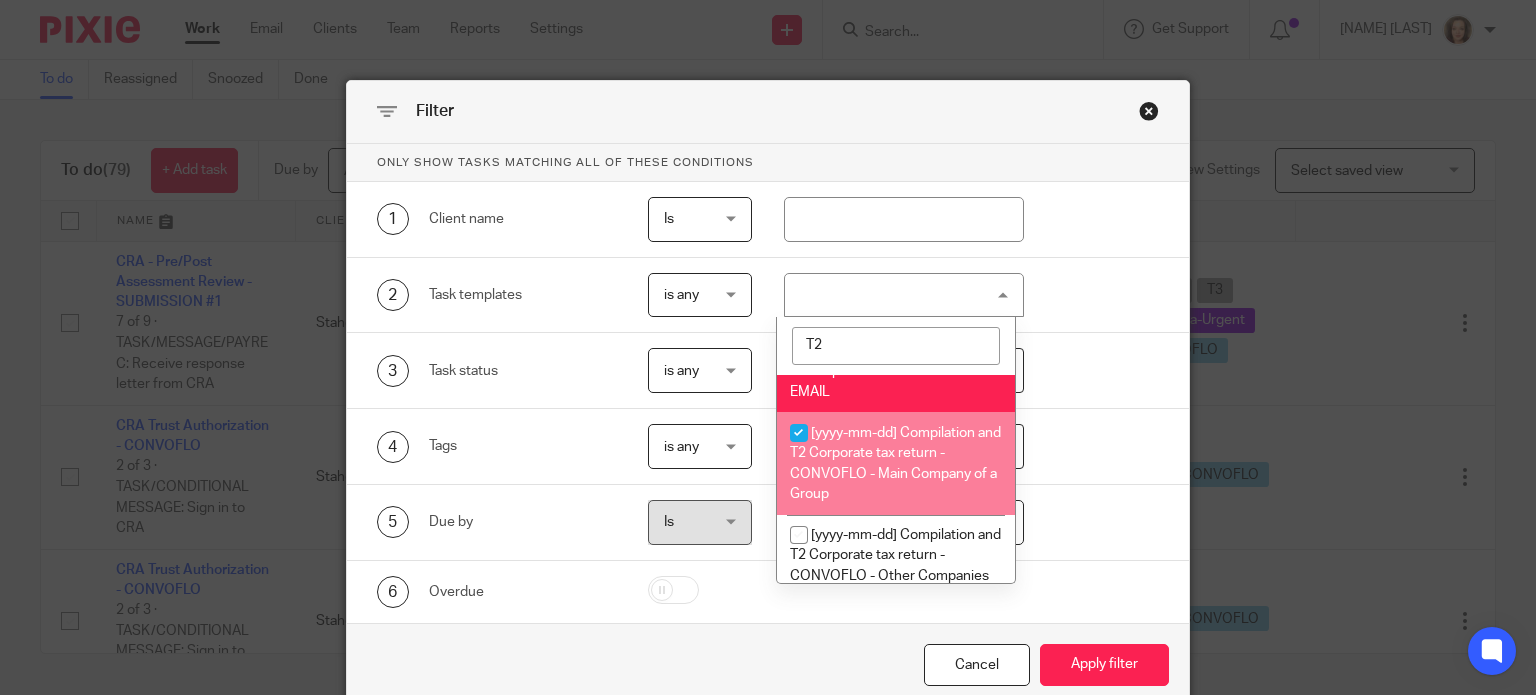 checkbox on "true" 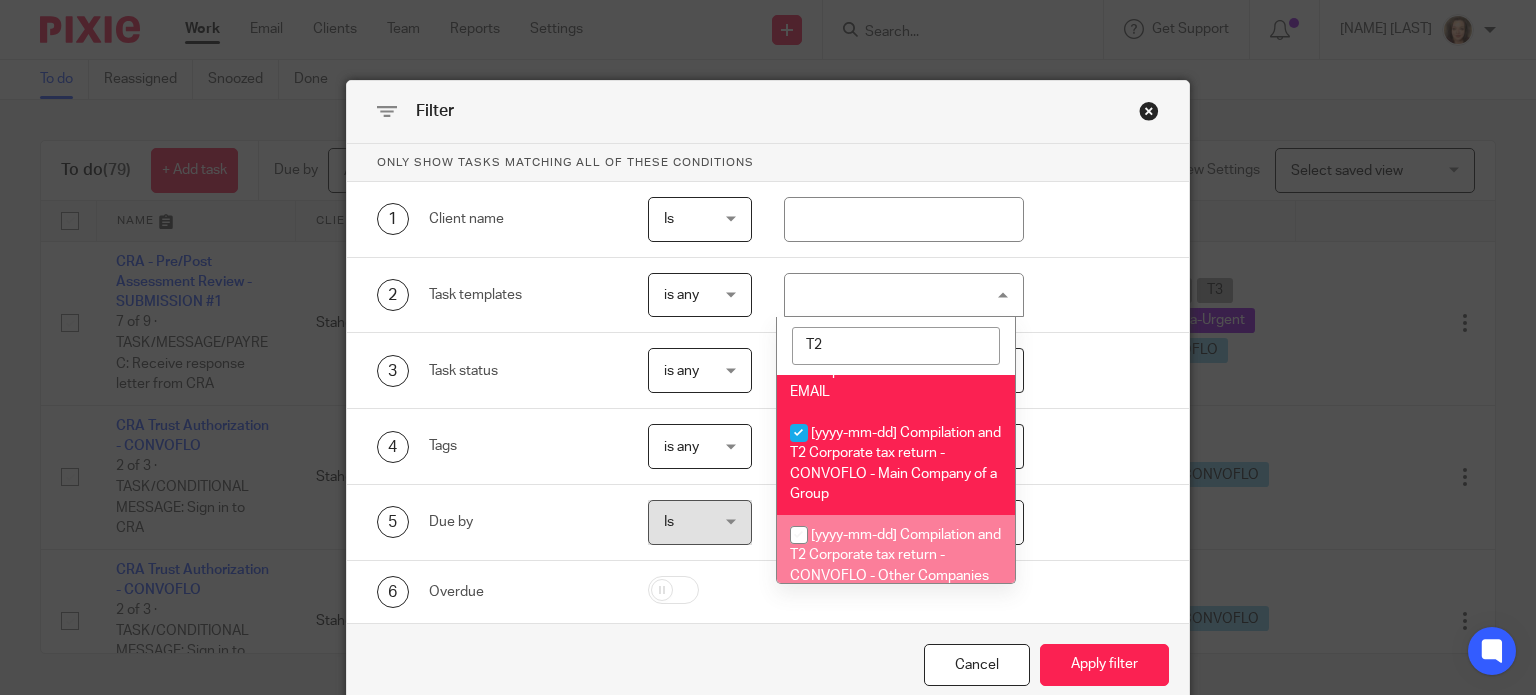 click at bounding box center [799, 535] 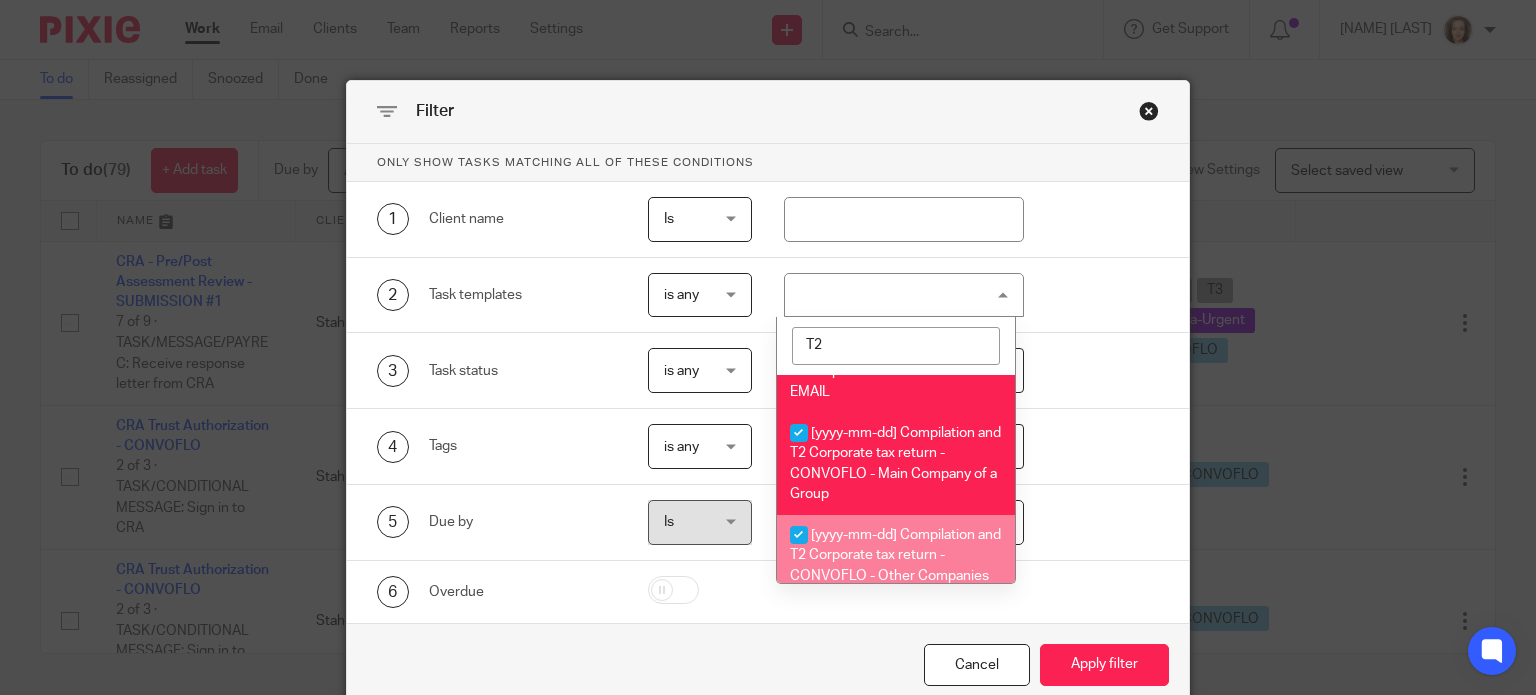 checkbox on "true" 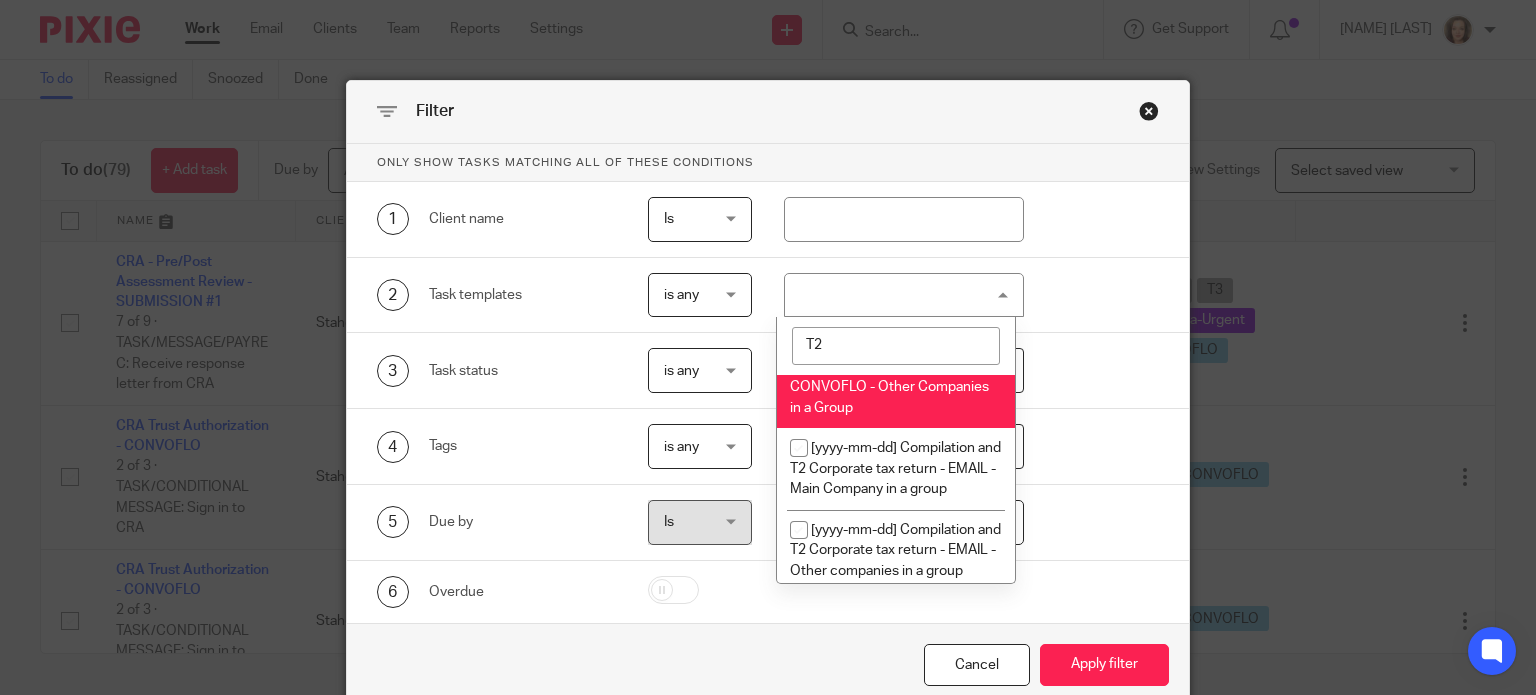 scroll, scrollTop: 767, scrollLeft: 0, axis: vertical 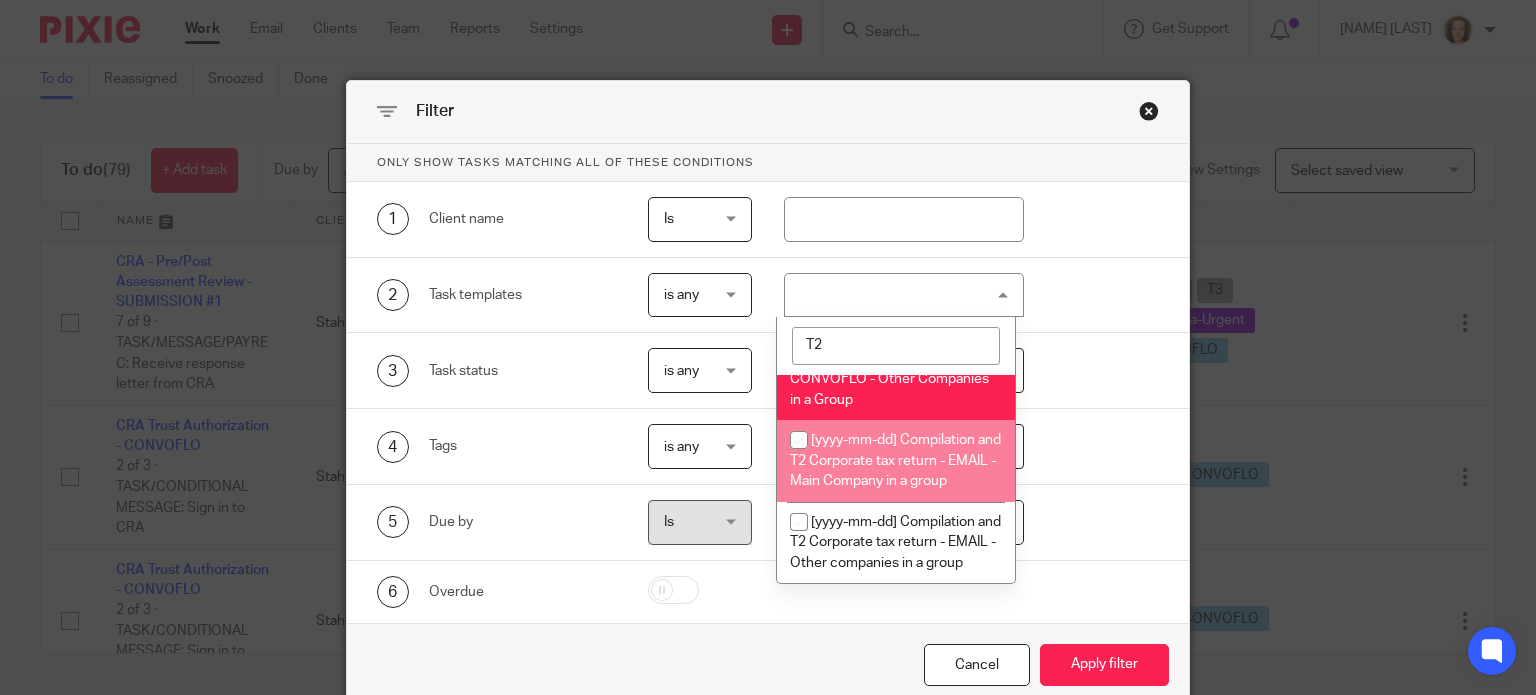 click at bounding box center [799, 440] 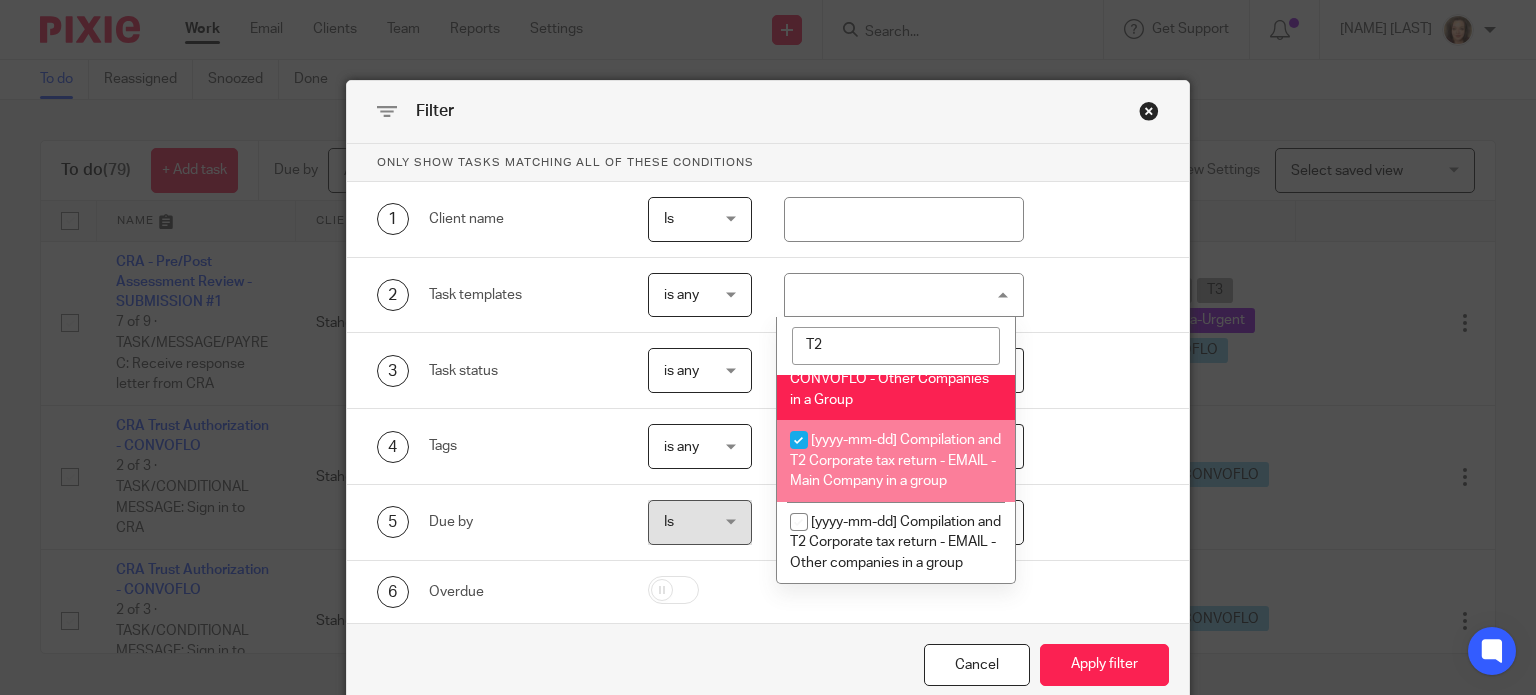 checkbox on "true" 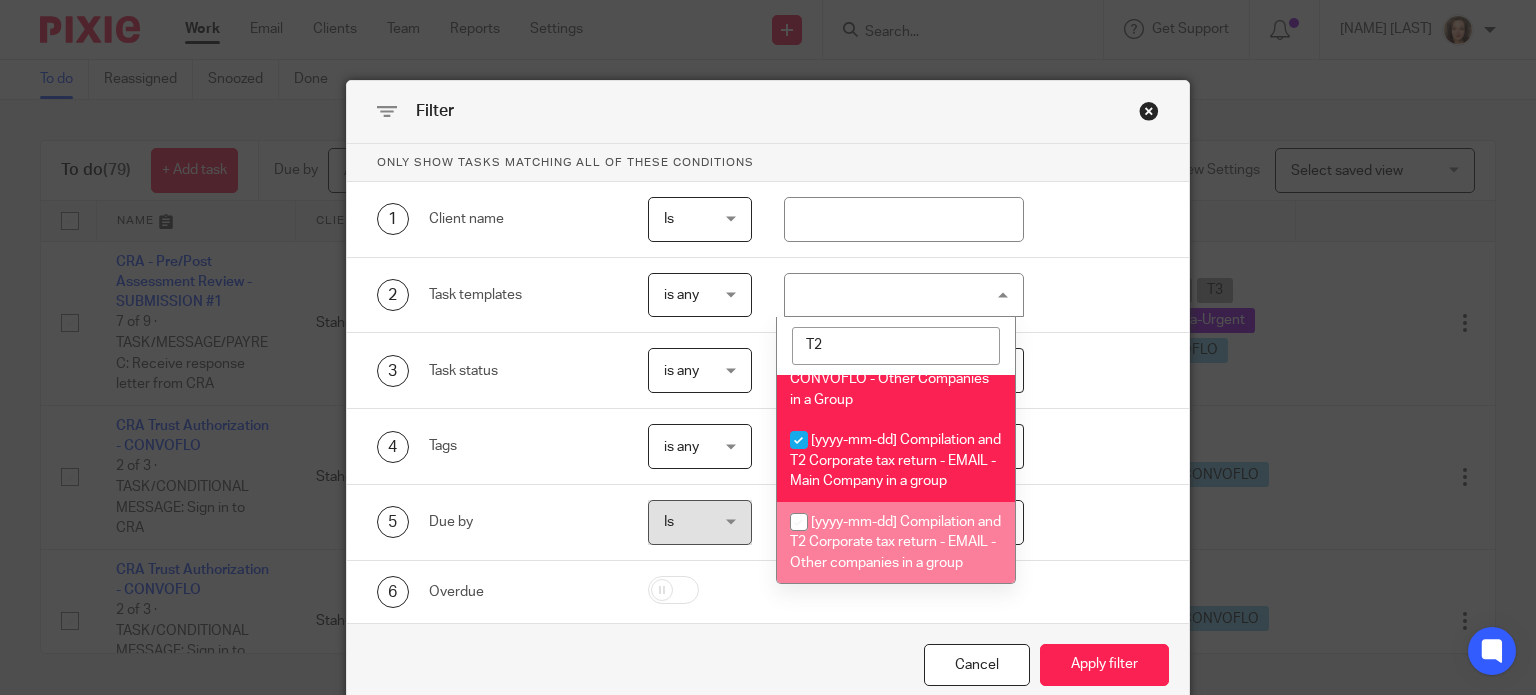 click at bounding box center [799, 522] 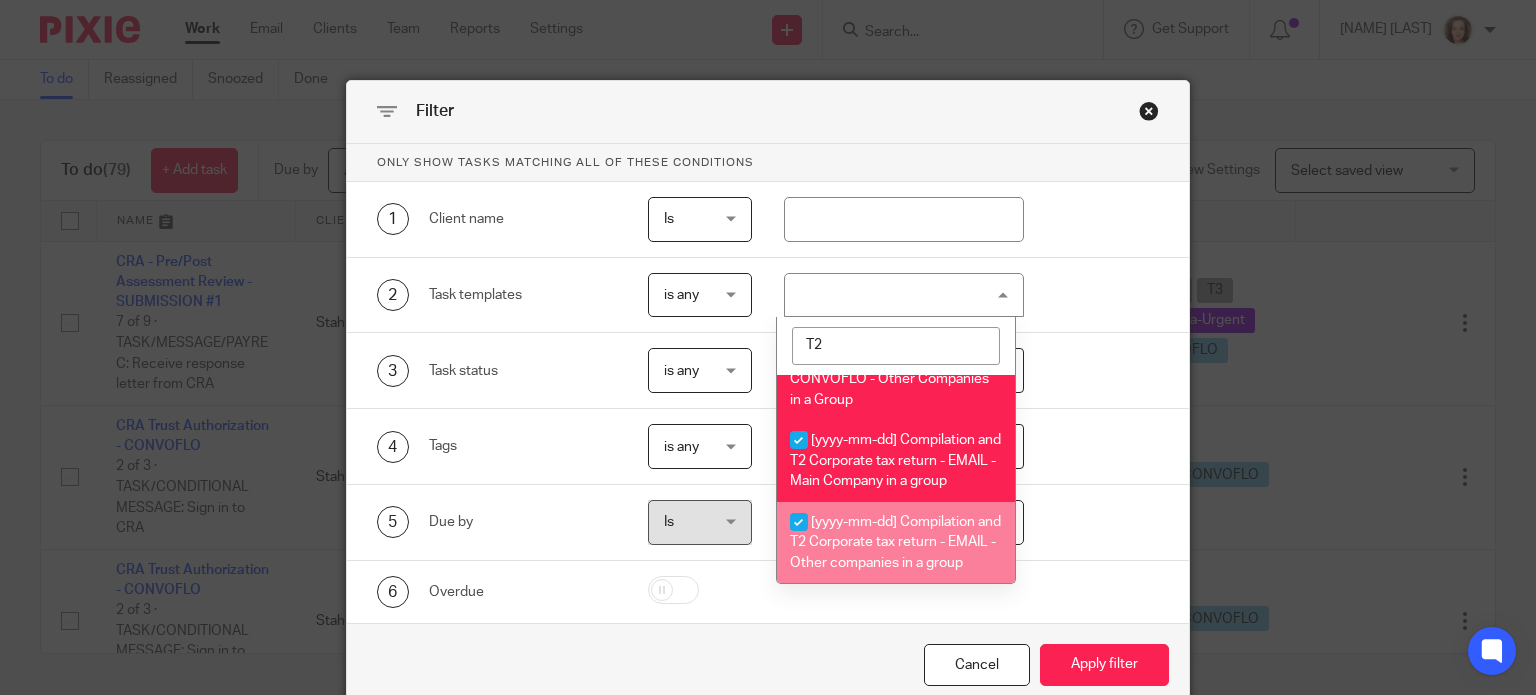 checkbox on "true" 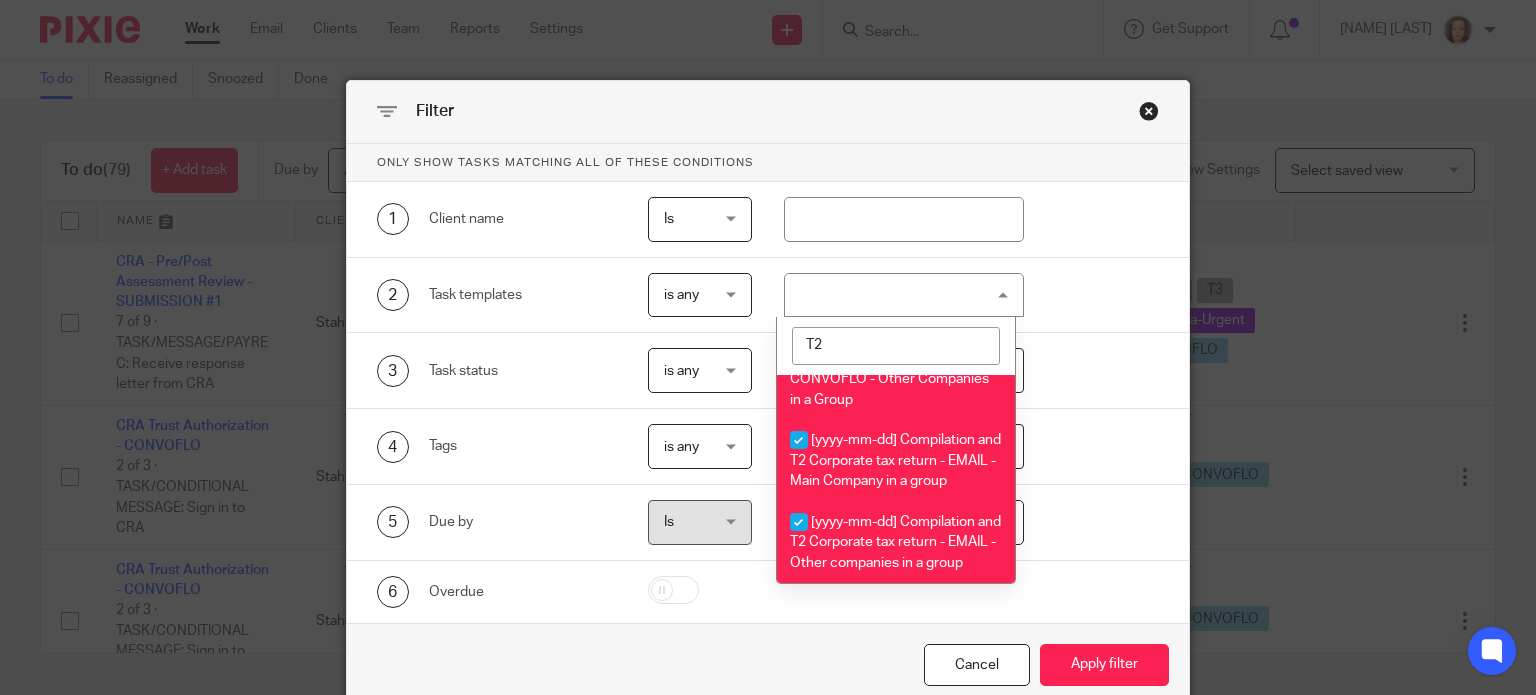 scroll, scrollTop: 827, scrollLeft: 0, axis: vertical 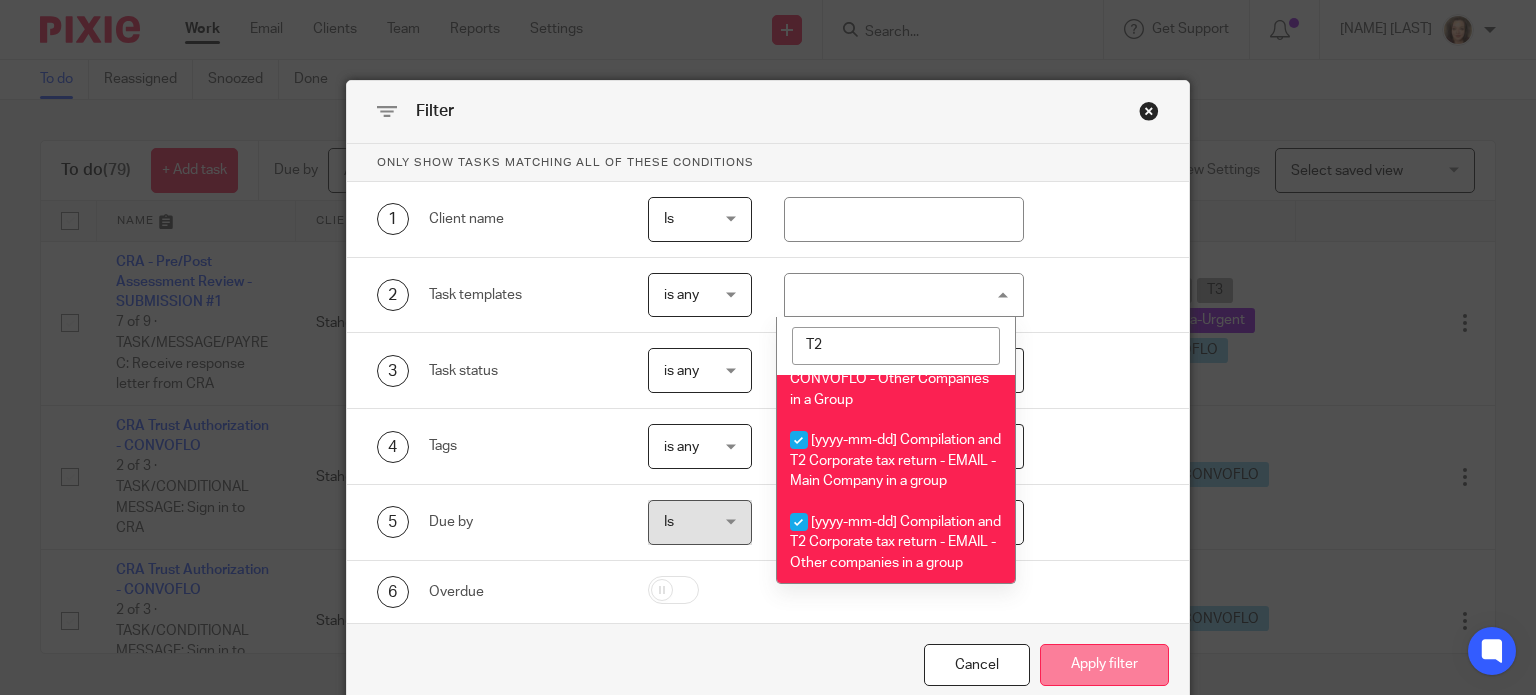 click on "Apply filter" at bounding box center (1104, 665) 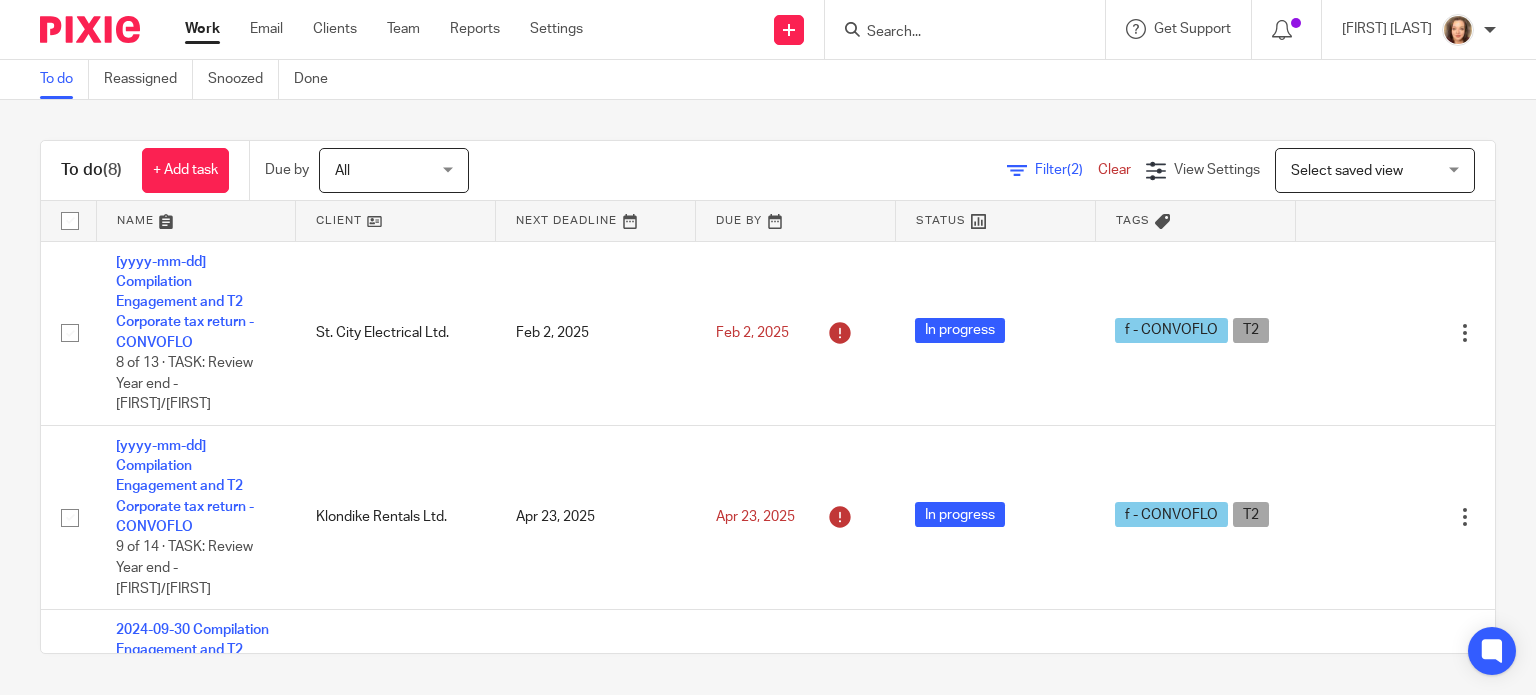 scroll, scrollTop: 0, scrollLeft: 0, axis: both 